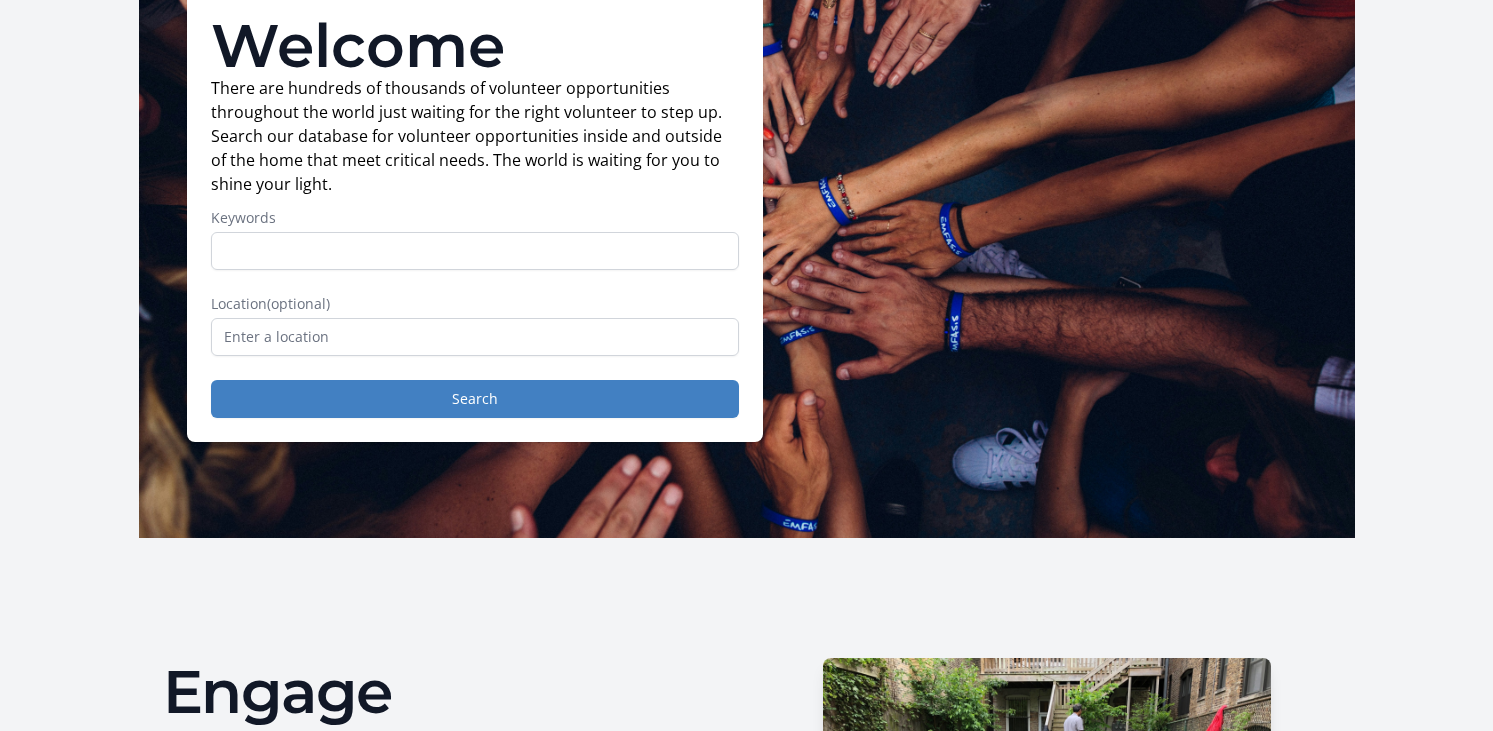 scroll, scrollTop: 0, scrollLeft: 0, axis: both 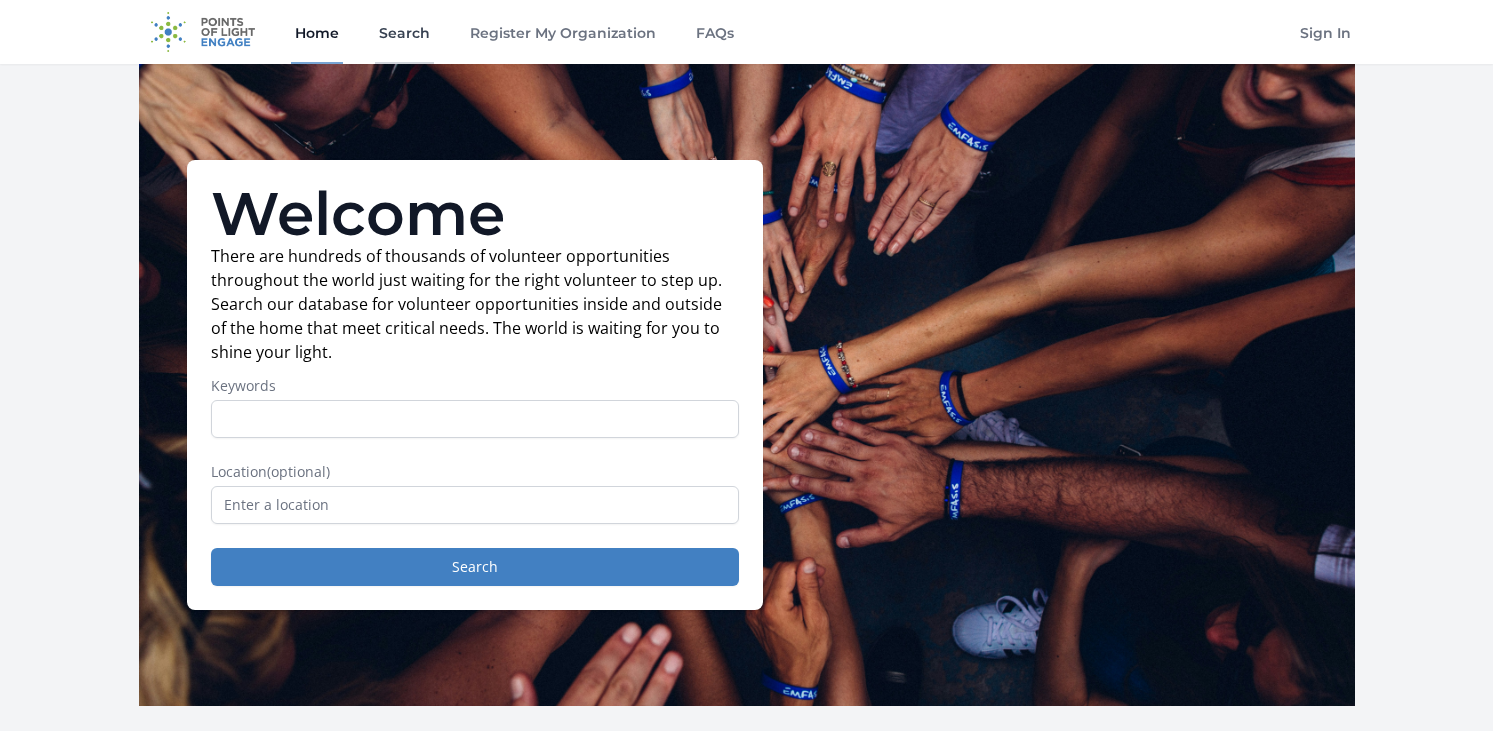 click on "Search" at bounding box center [404, 32] 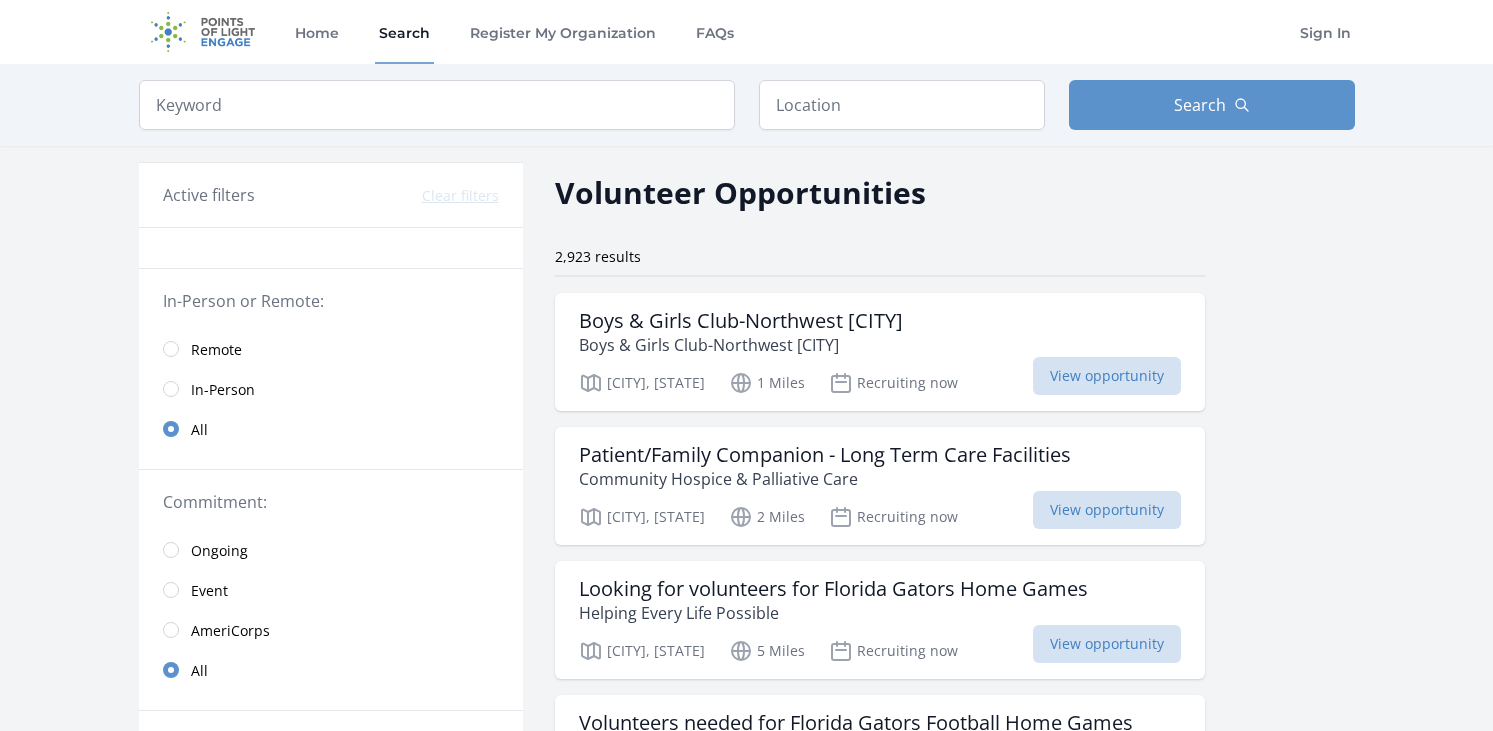 scroll, scrollTop: 100, scrollLeft: 0, axis: vertical 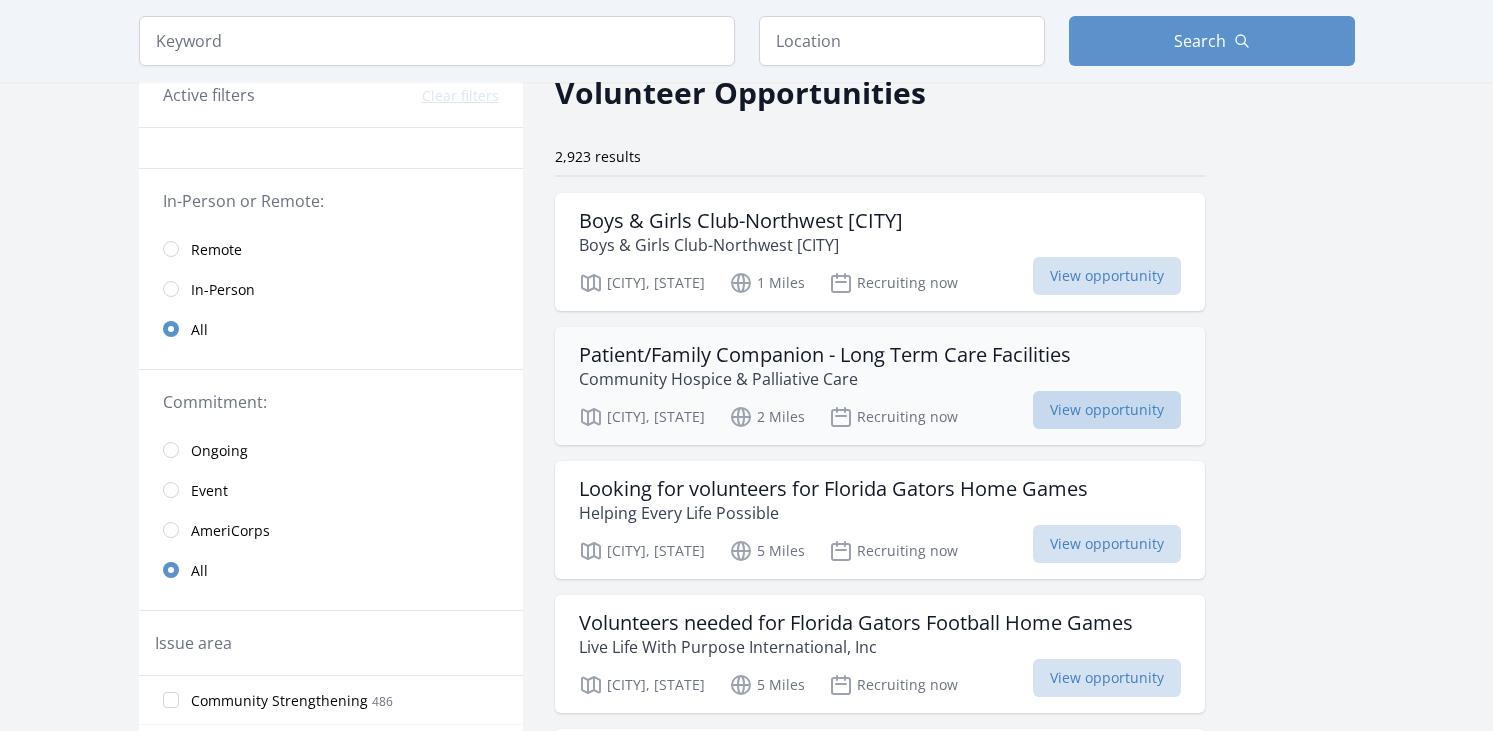 click on "View opportunity" at bounding box center [1107, 410] 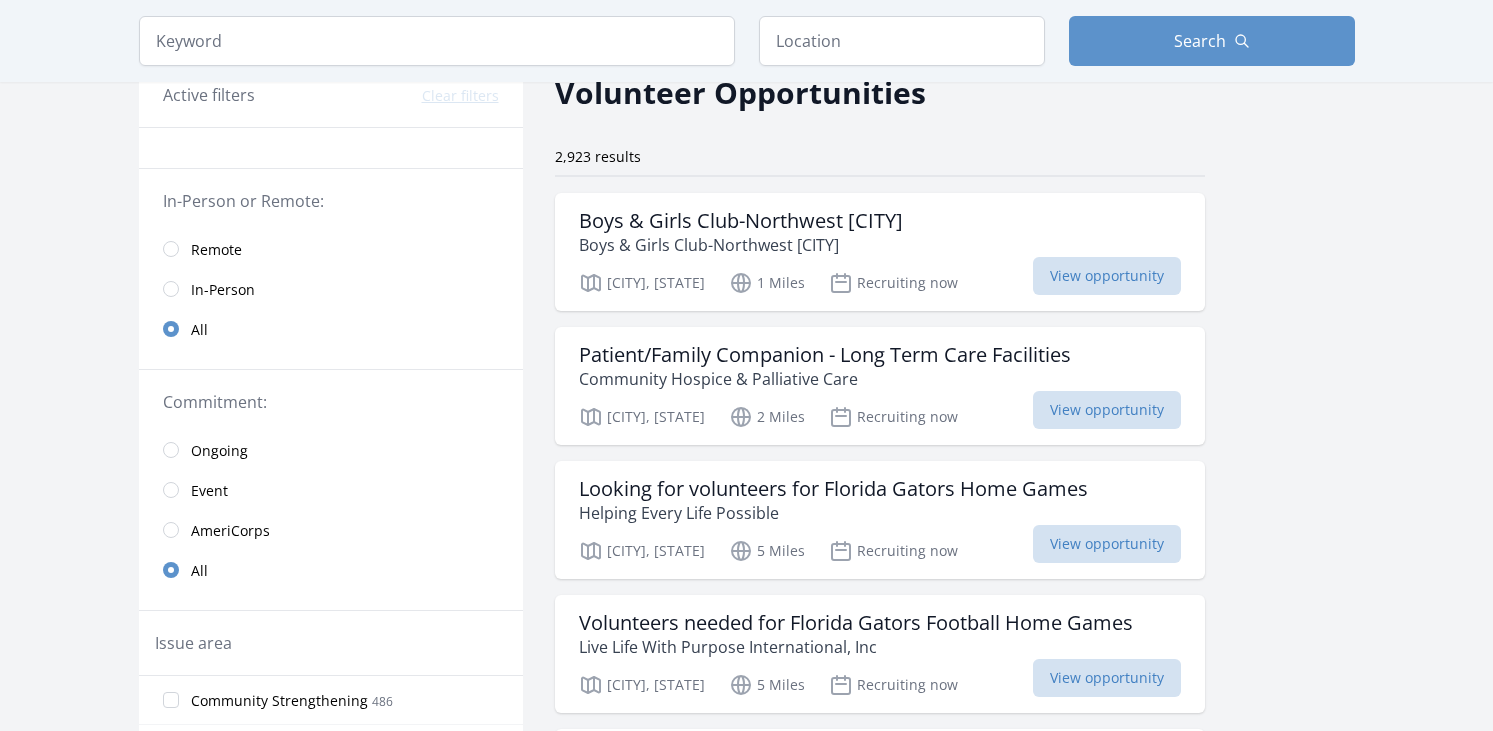 scroll, scrollTop: 0, scrollLeft: 0, axis: both 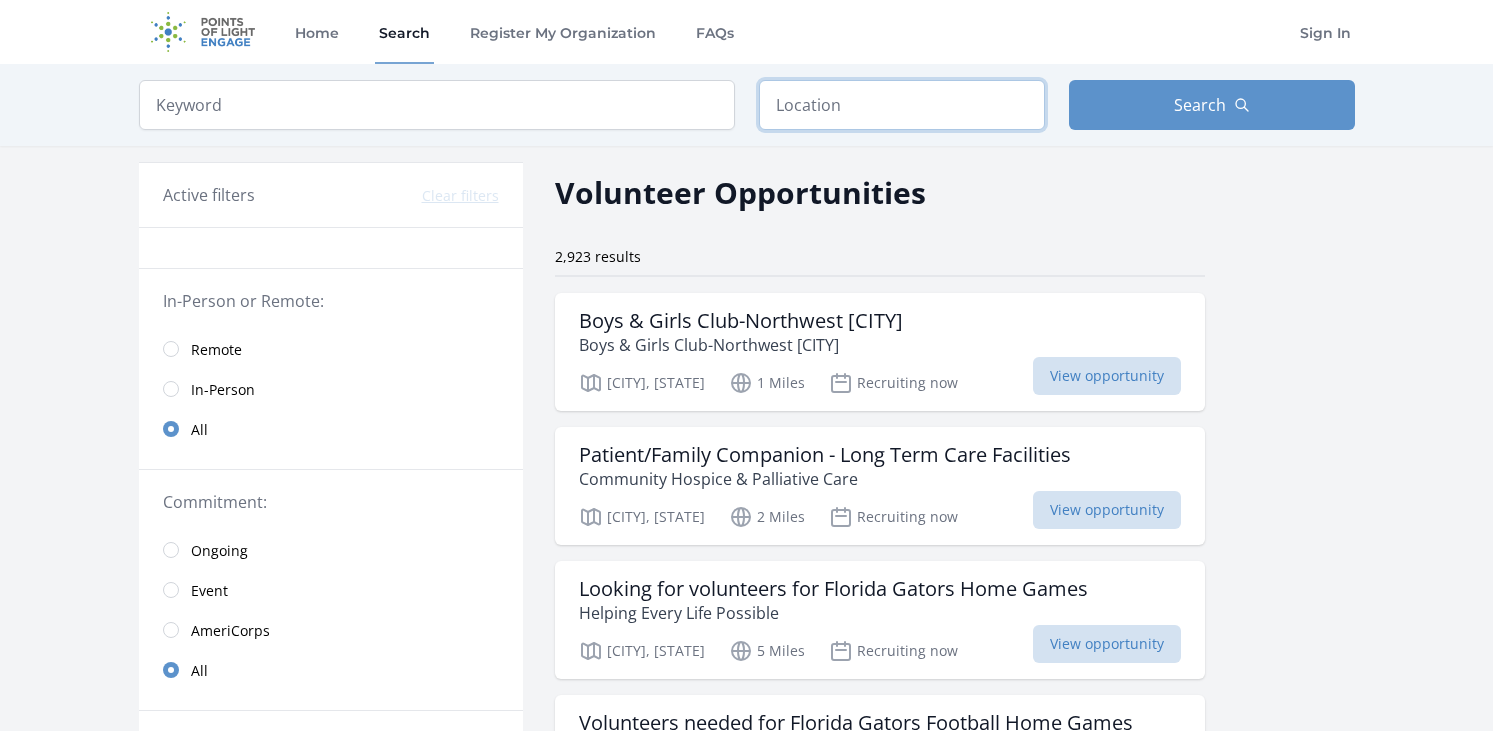 click at bounding box center [902, 105] 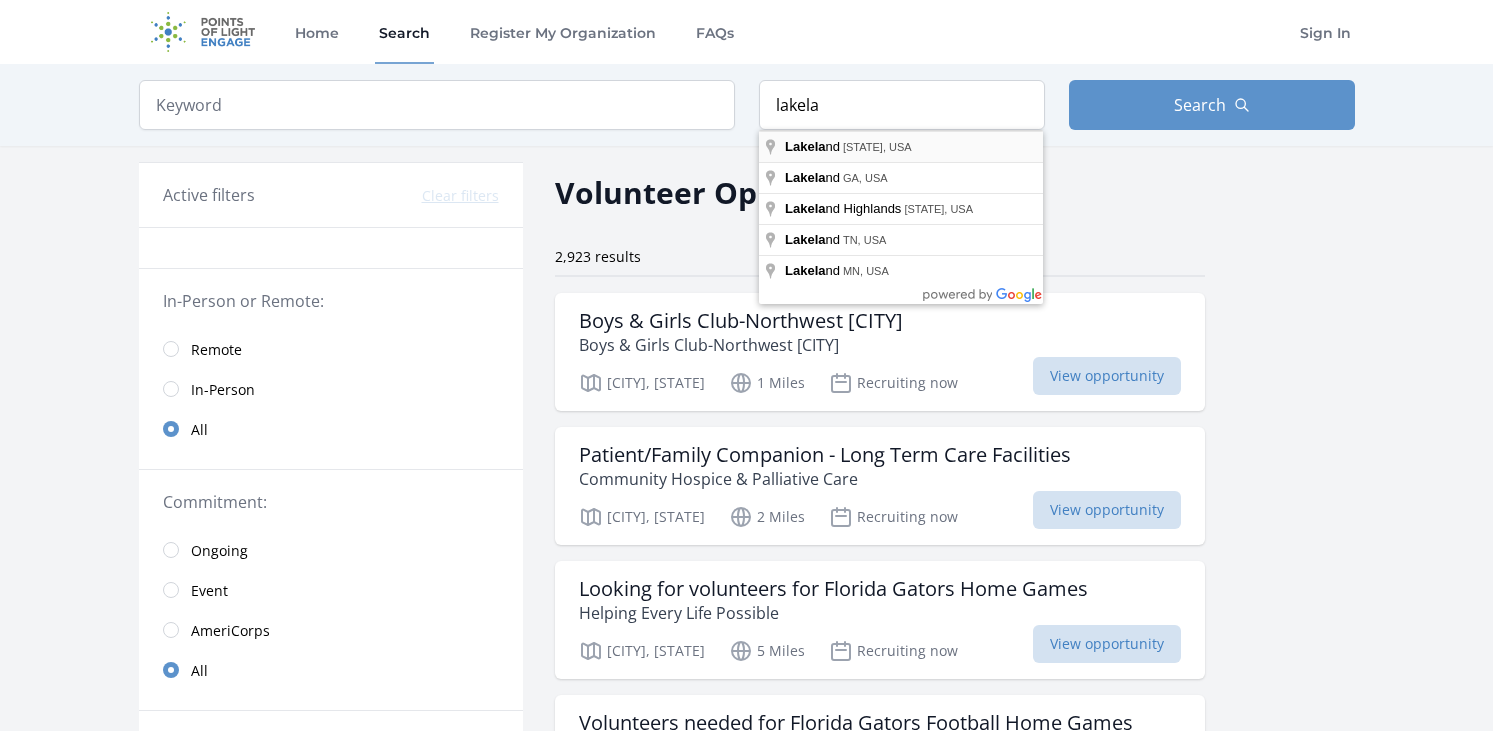 type on "Lakeland, FL, USA" 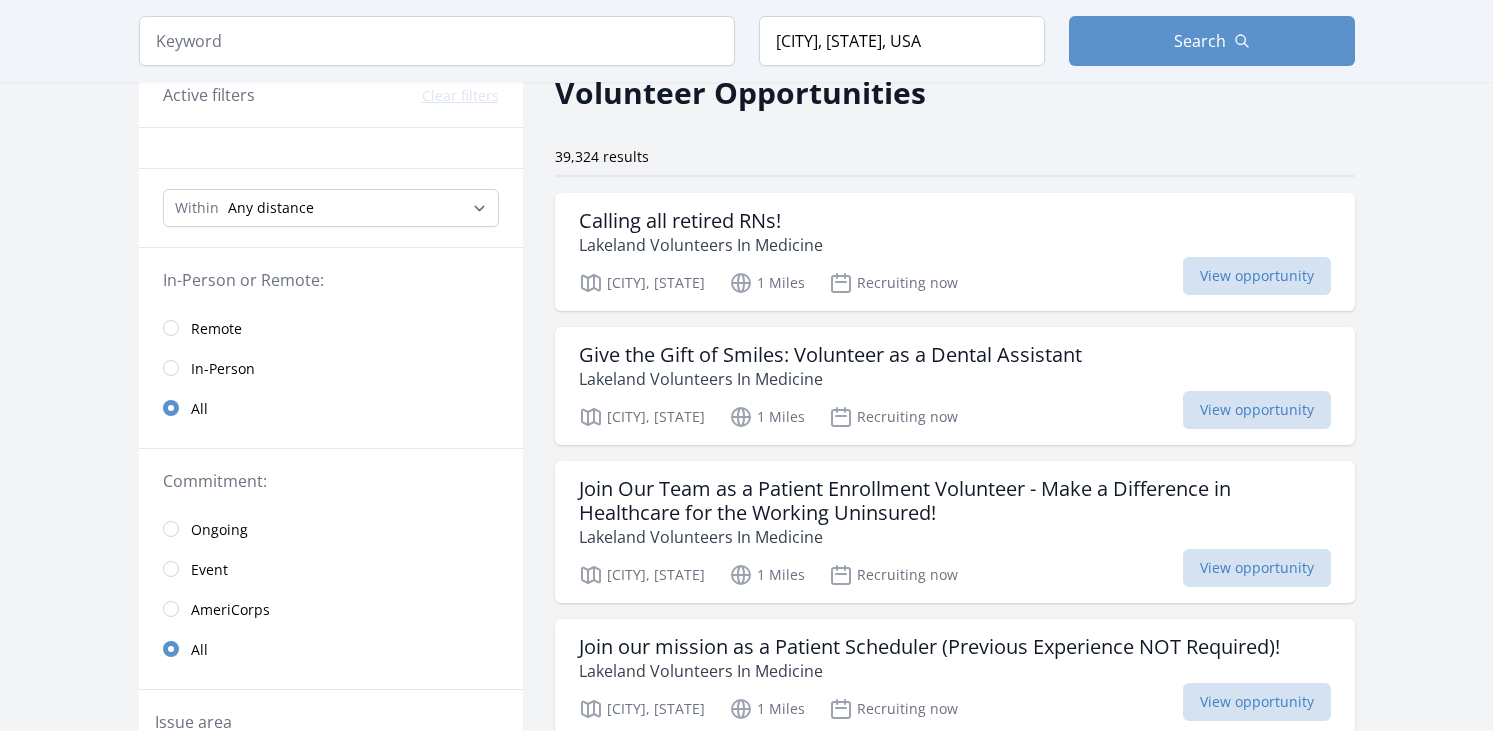 scroll, scrollTop: 0, scrollLeft: 0, axis: both 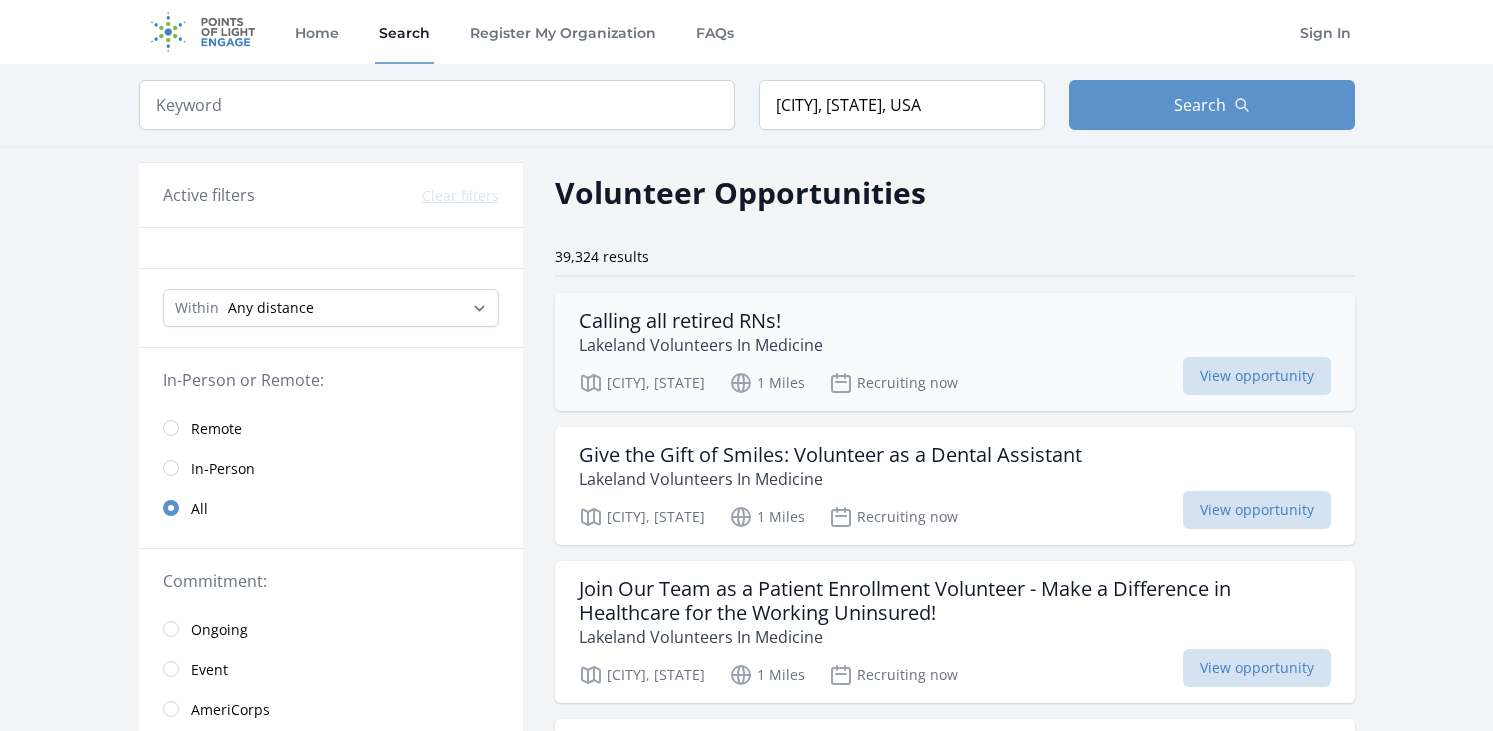 click on "Calling all retired RNs!
Lakeland Volunteers In Medicine
Lakeland, FL
1 Miles
Recruiting now
View opportunity" at bounding box center (955, 352) 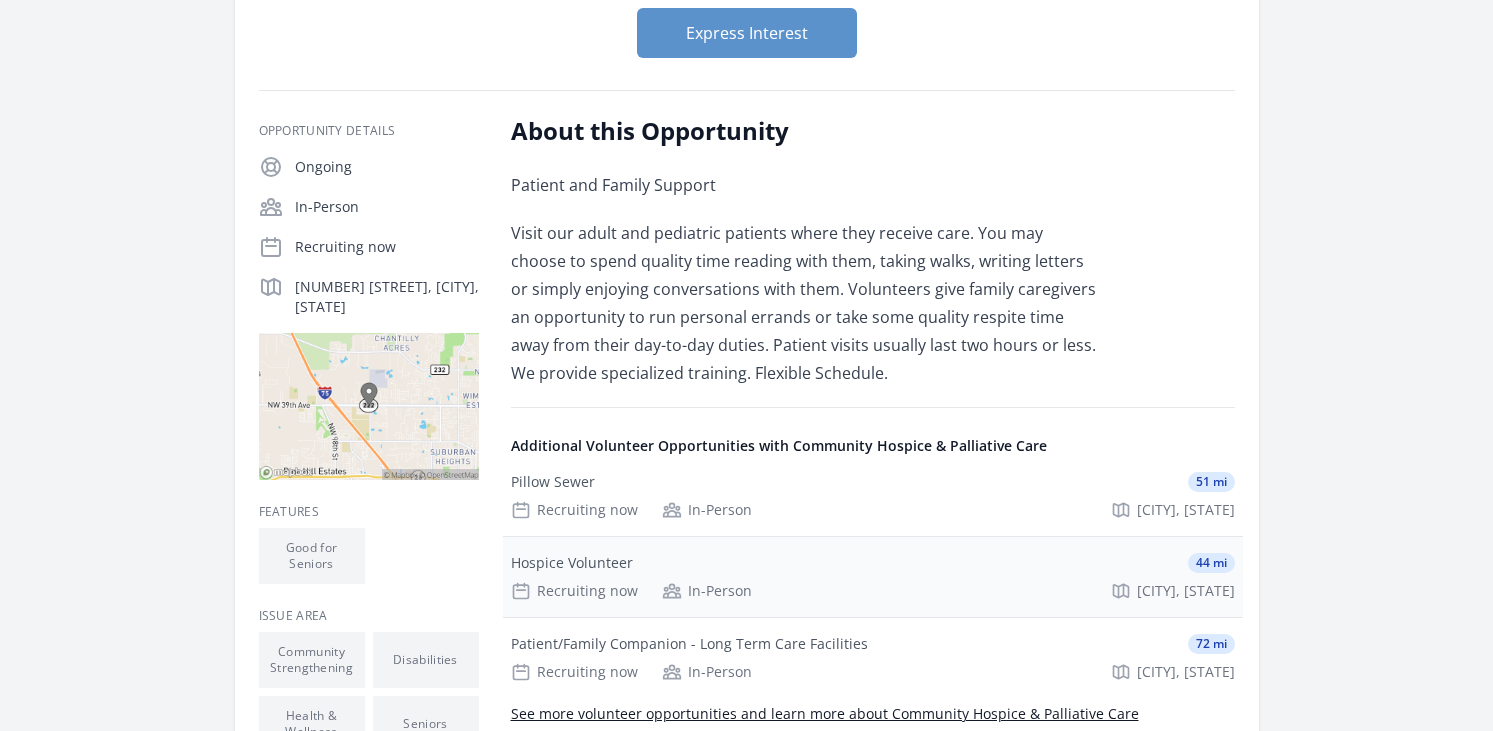 scroll, scrollTop: 500, scrollLeft: 0, axis: vertical 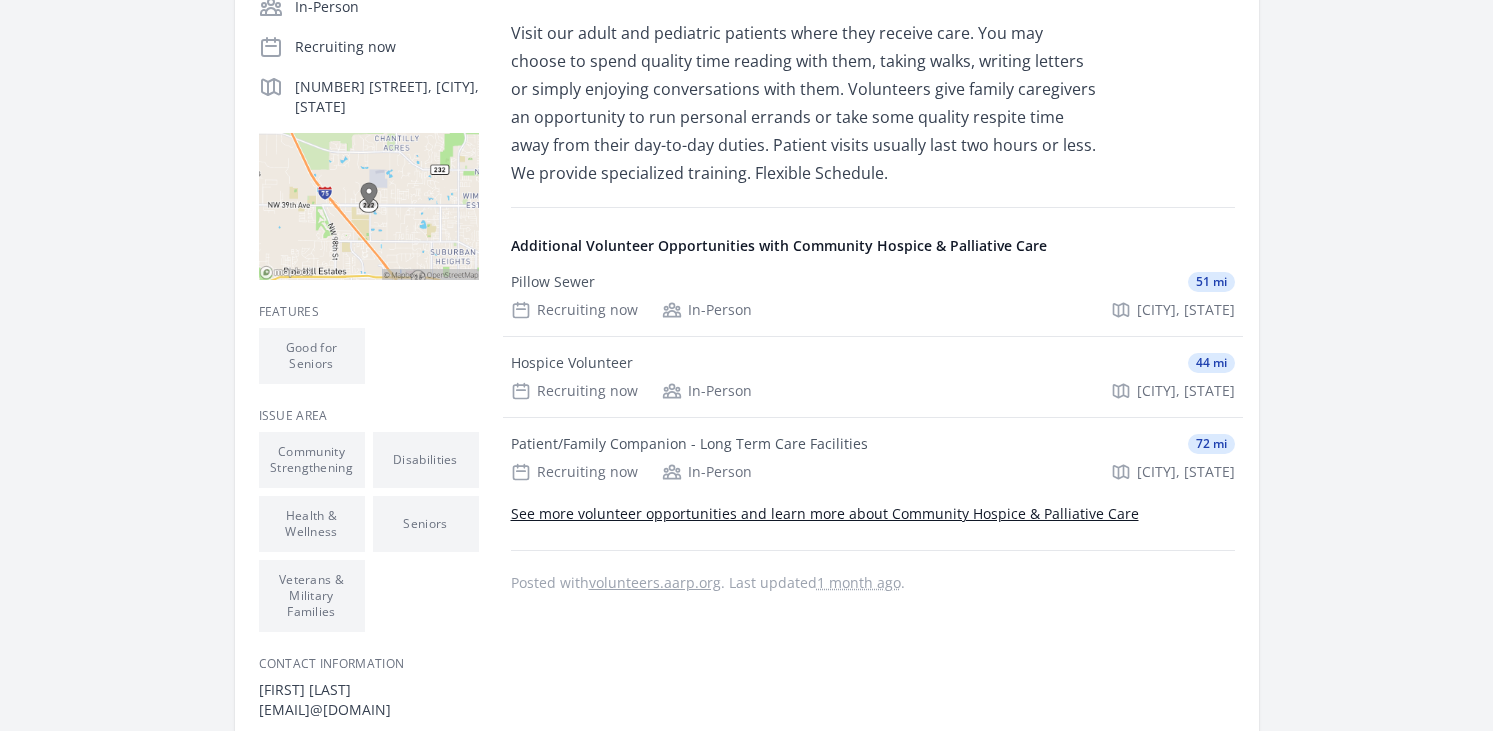 click on "See  more volunteer opportunities and learn more about Community Hospice & Palliative Care" at bounding box center [825, 513] 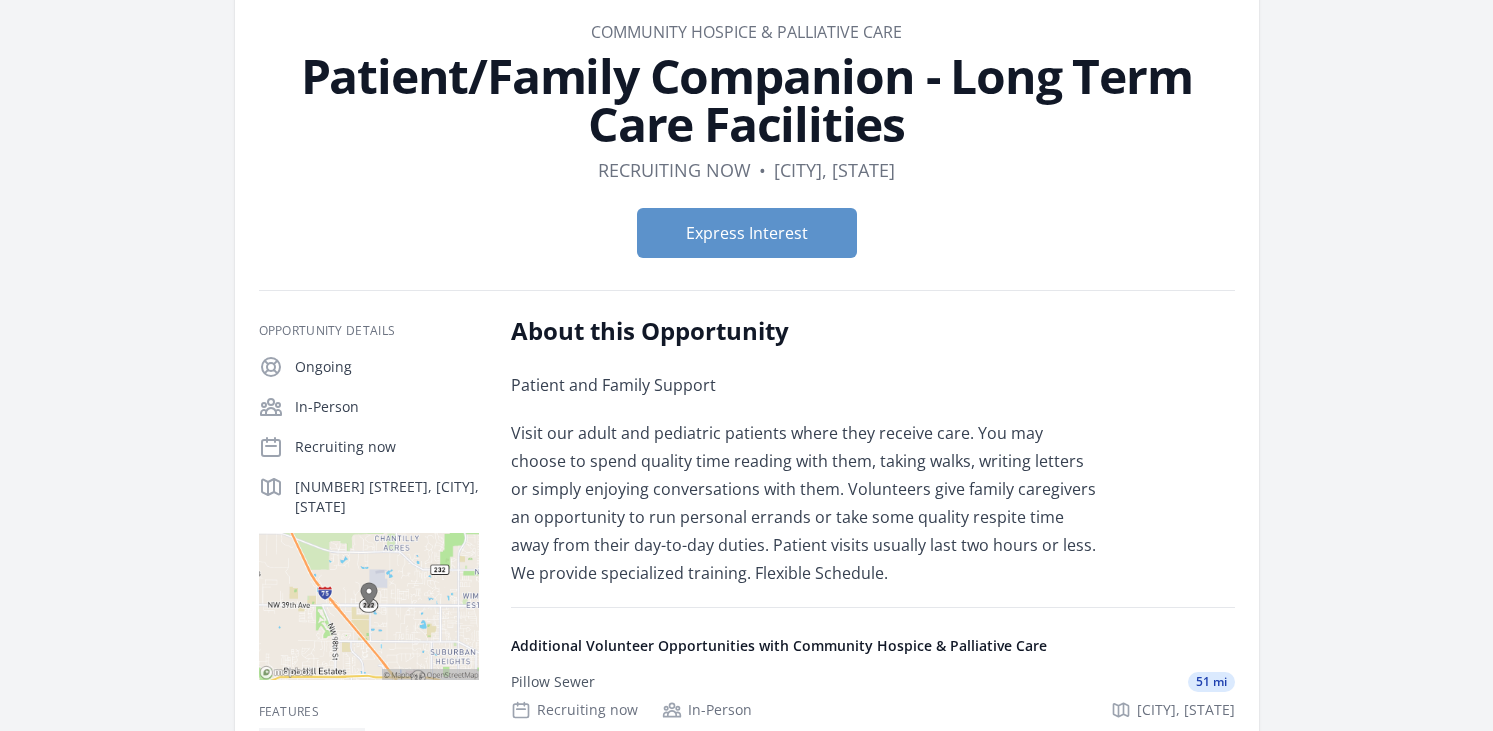 scroll, scrollTop: 0, scrollLeft: 0, axis: both 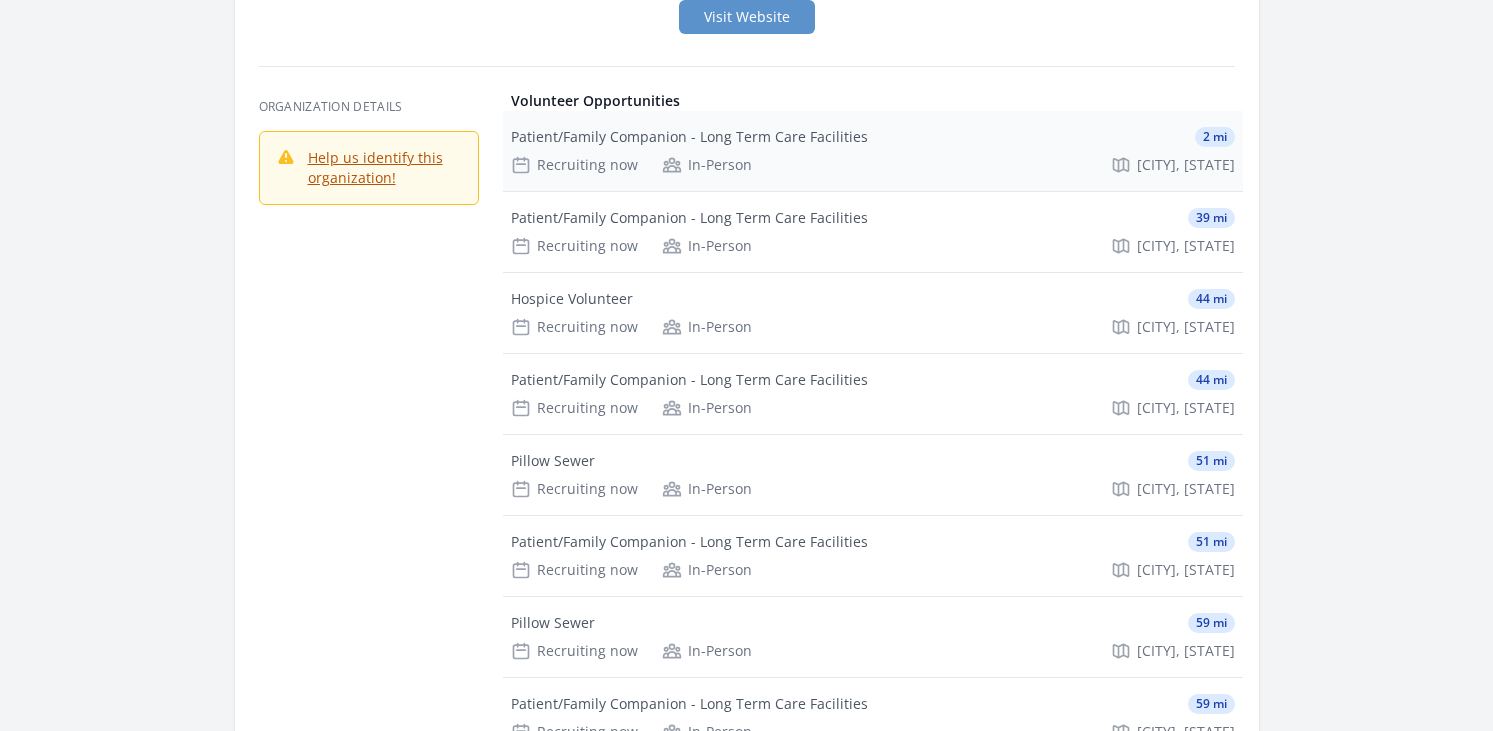 click on "Patient/Family Companion - Long Term Care Facilities" at bounding box center [689, 137] 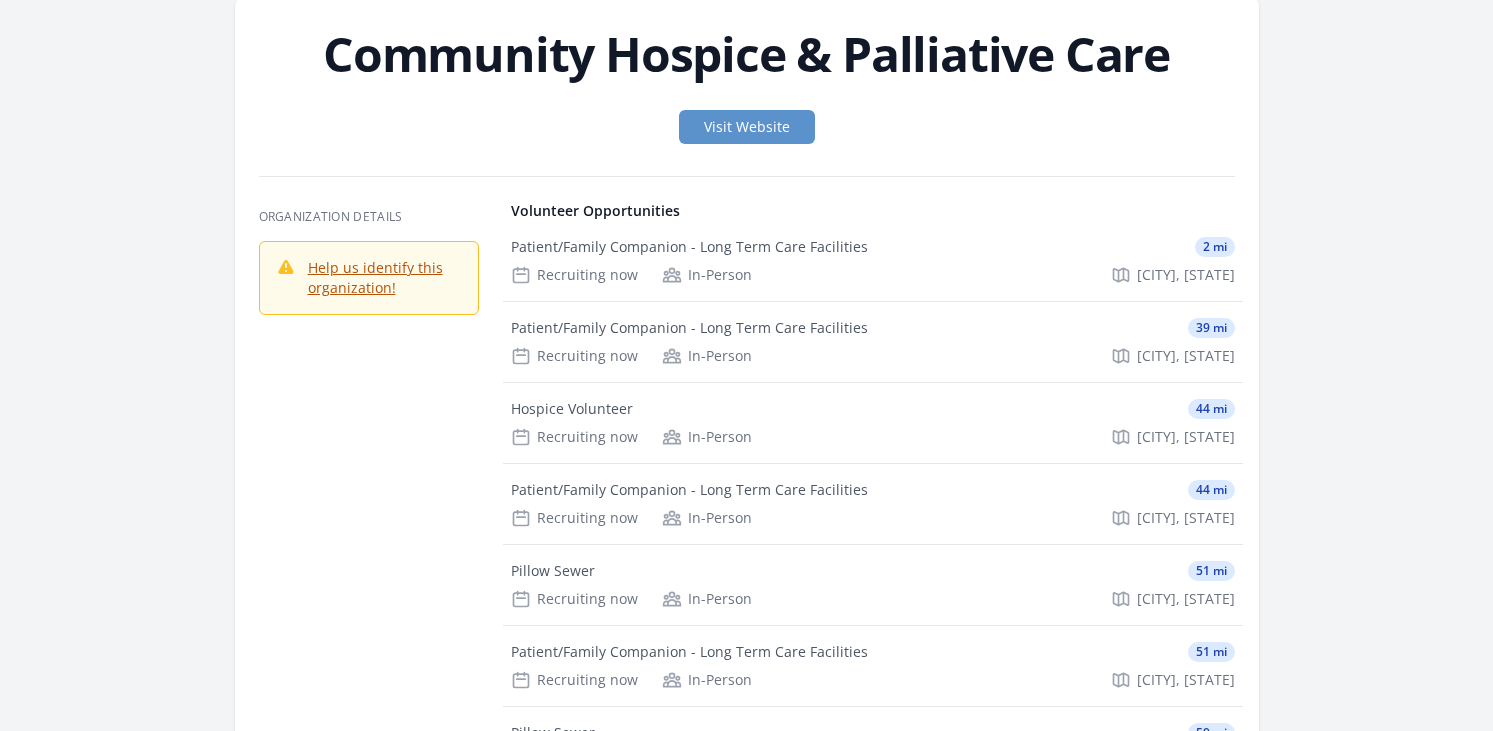 scroll, scrollTop: 0, scrollLeft: 0, axis: both 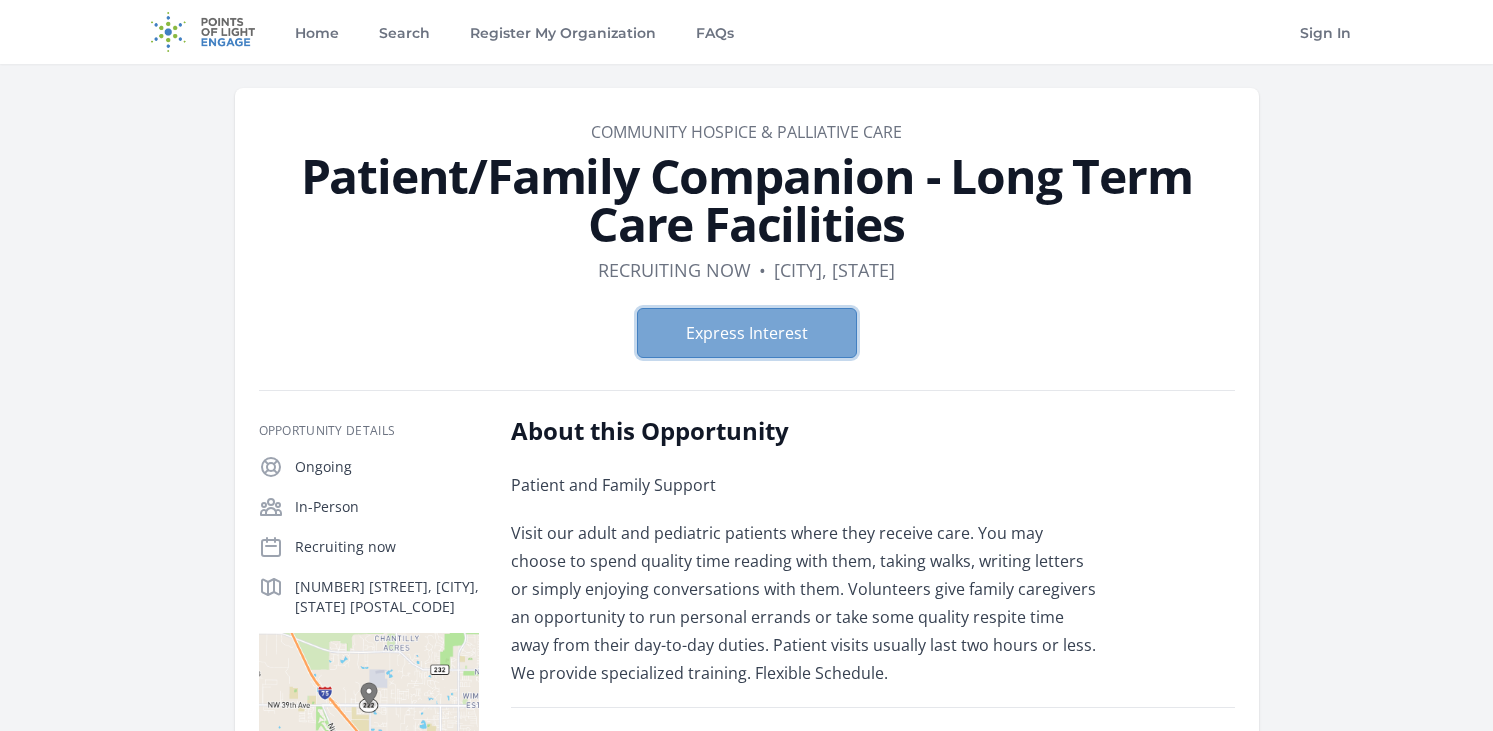 click on "Express Interest" at bounding box center [747, 333] 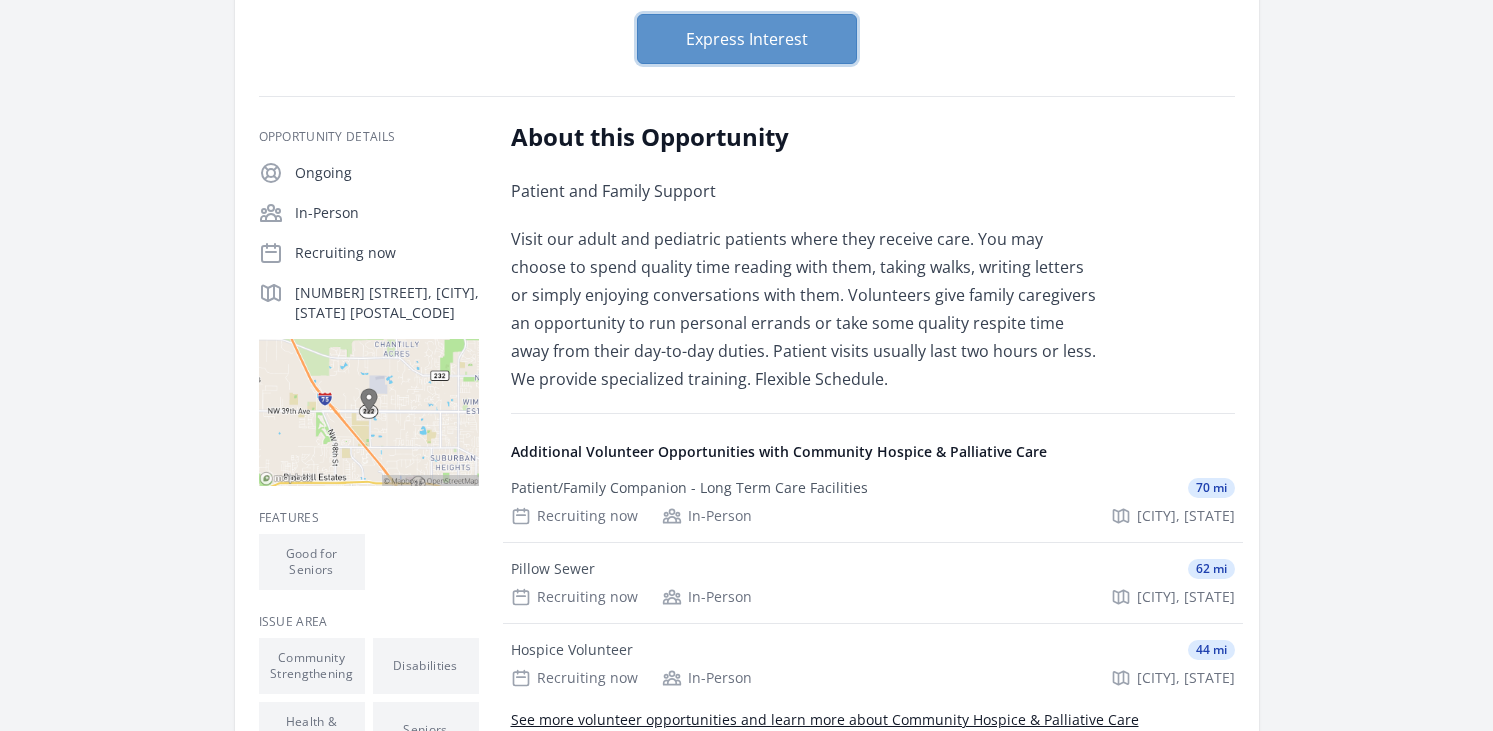 scroll, scrollTop: 0, scrollLeft: 0, axis: both 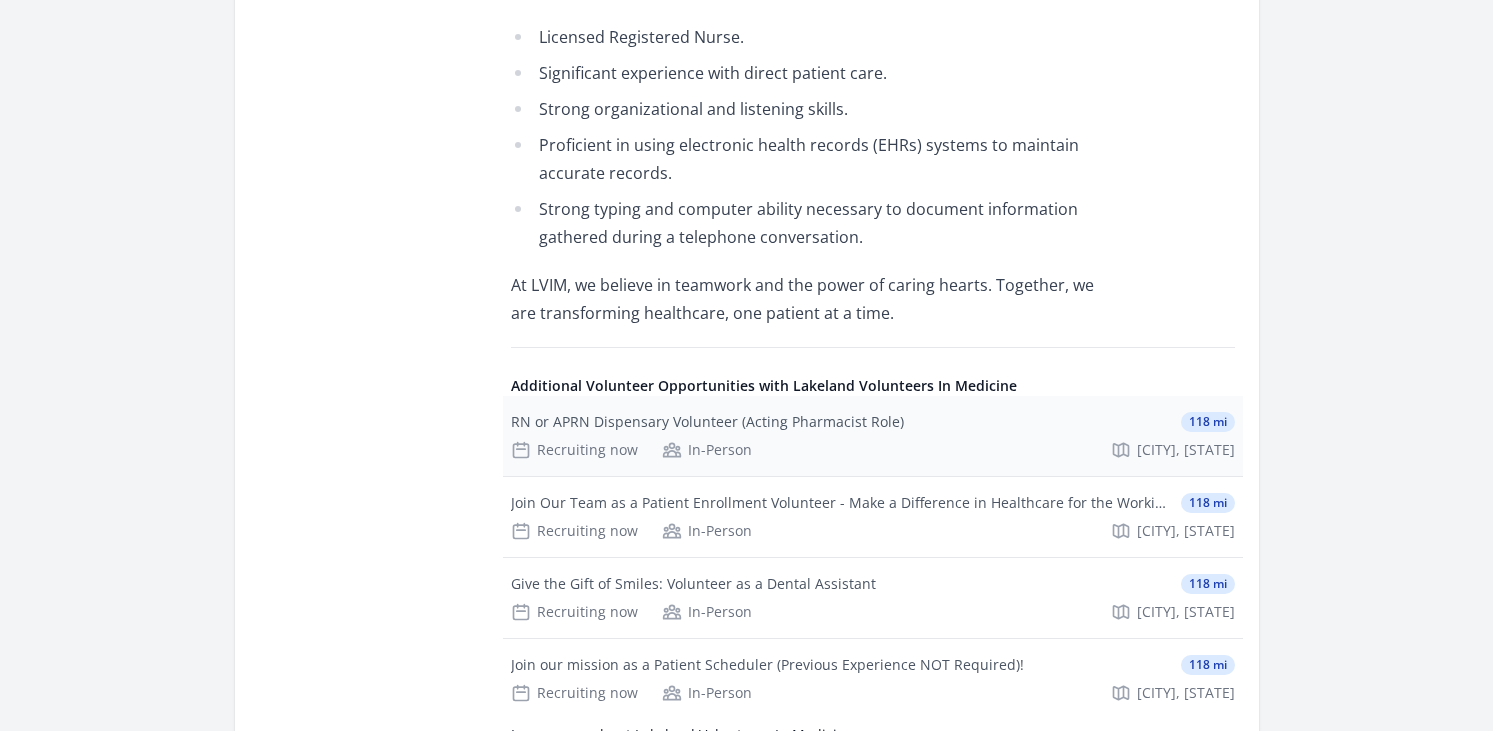 click on "RN or APRN Dispensary Volunteer (Acting Pharmacist Role)" at bounding box center (707, 422) 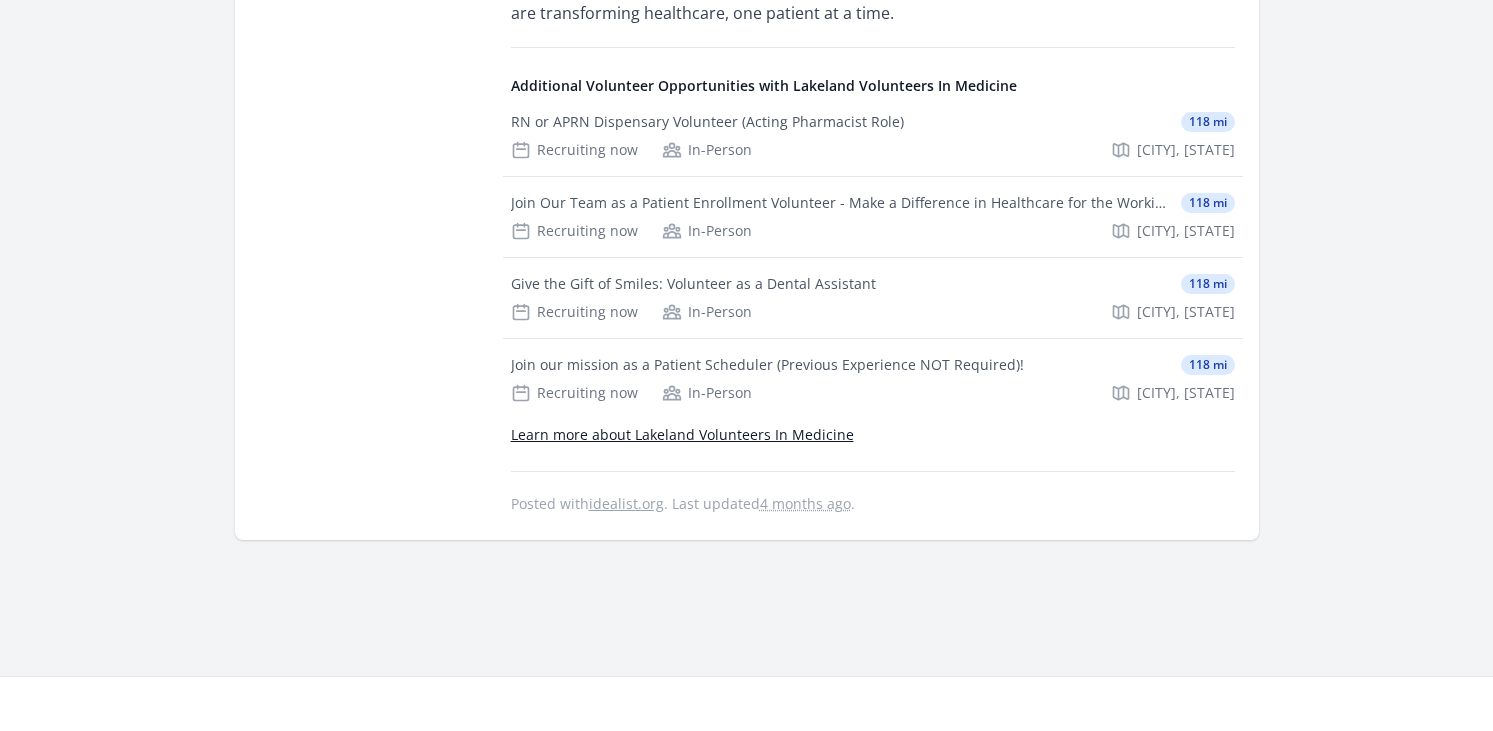 scroll, scrollTop: 1800, scrollLeft: 0, axis: vertical 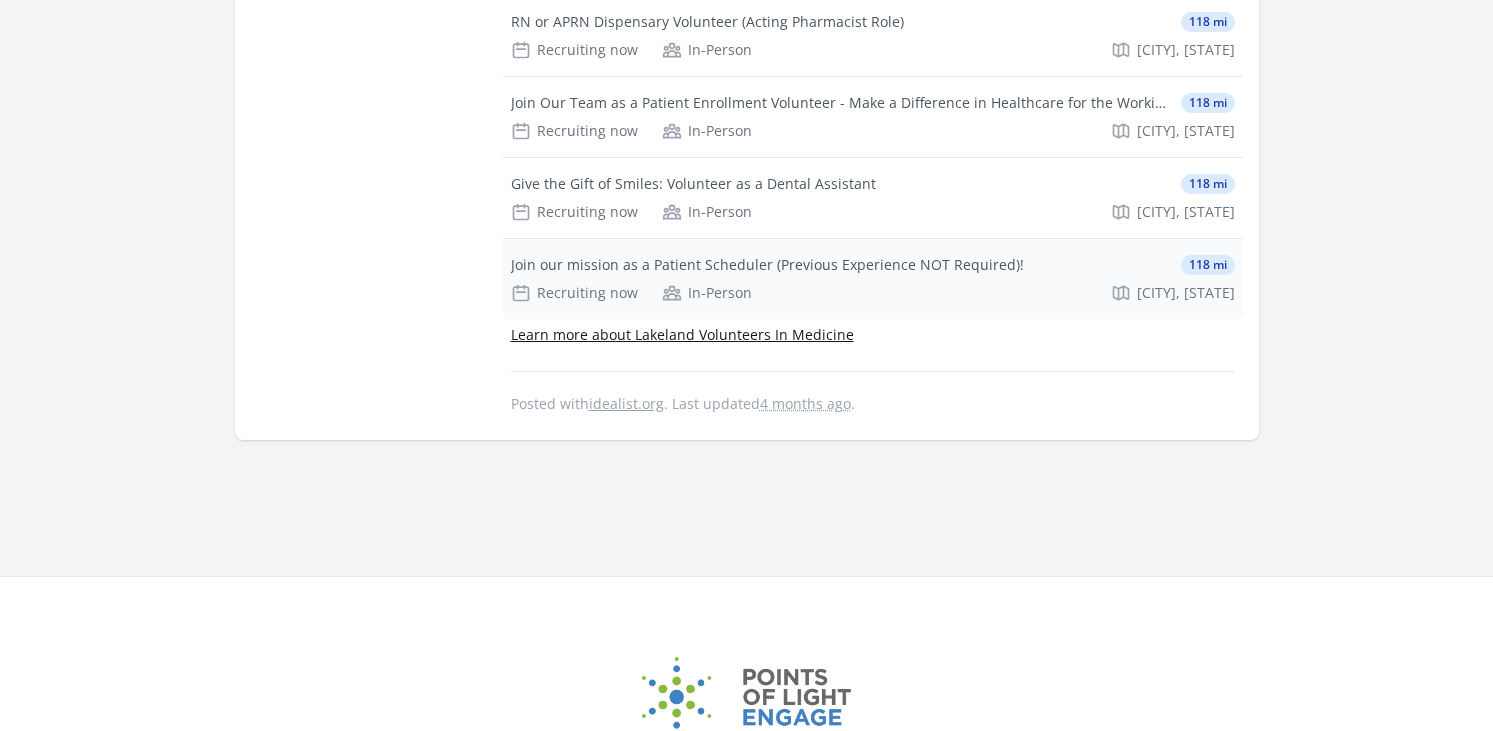 click on "Join our mission as a Patient Scheduler       (Previous Experience NOT Required)!" at bounding box center (767, 265) 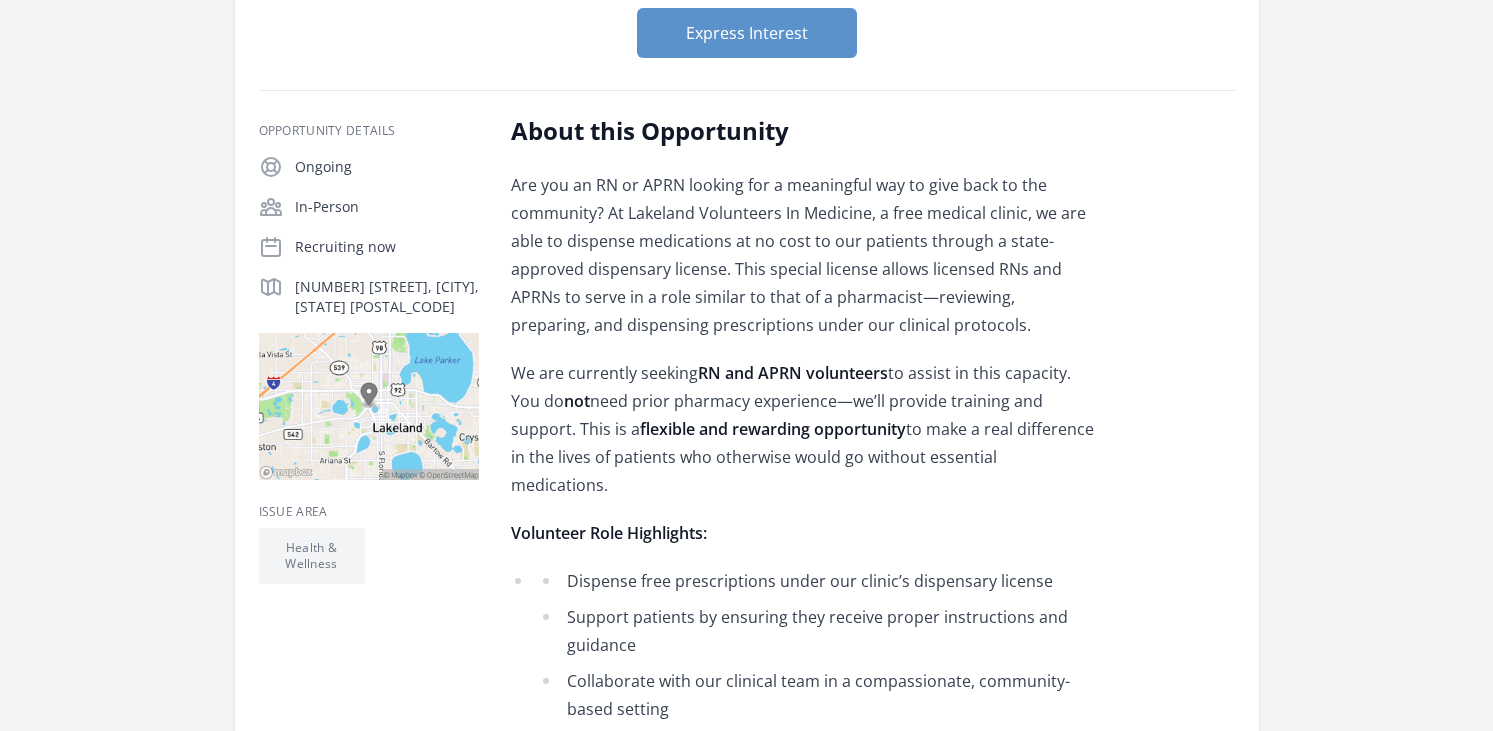 scroll, scrollTop: 0, scrollLeft: 0, axis: both 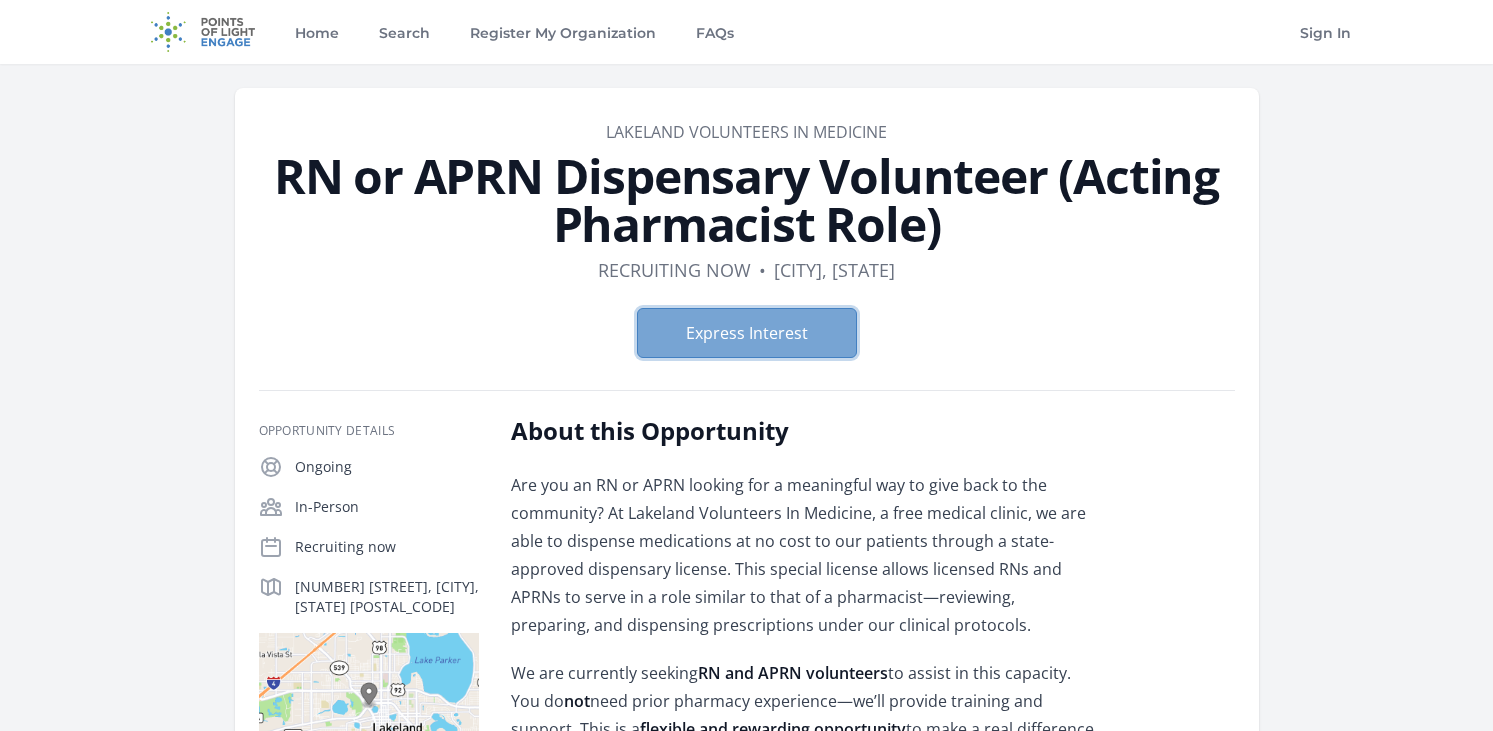click on "Express Interest" at bounding box center (747, 333) 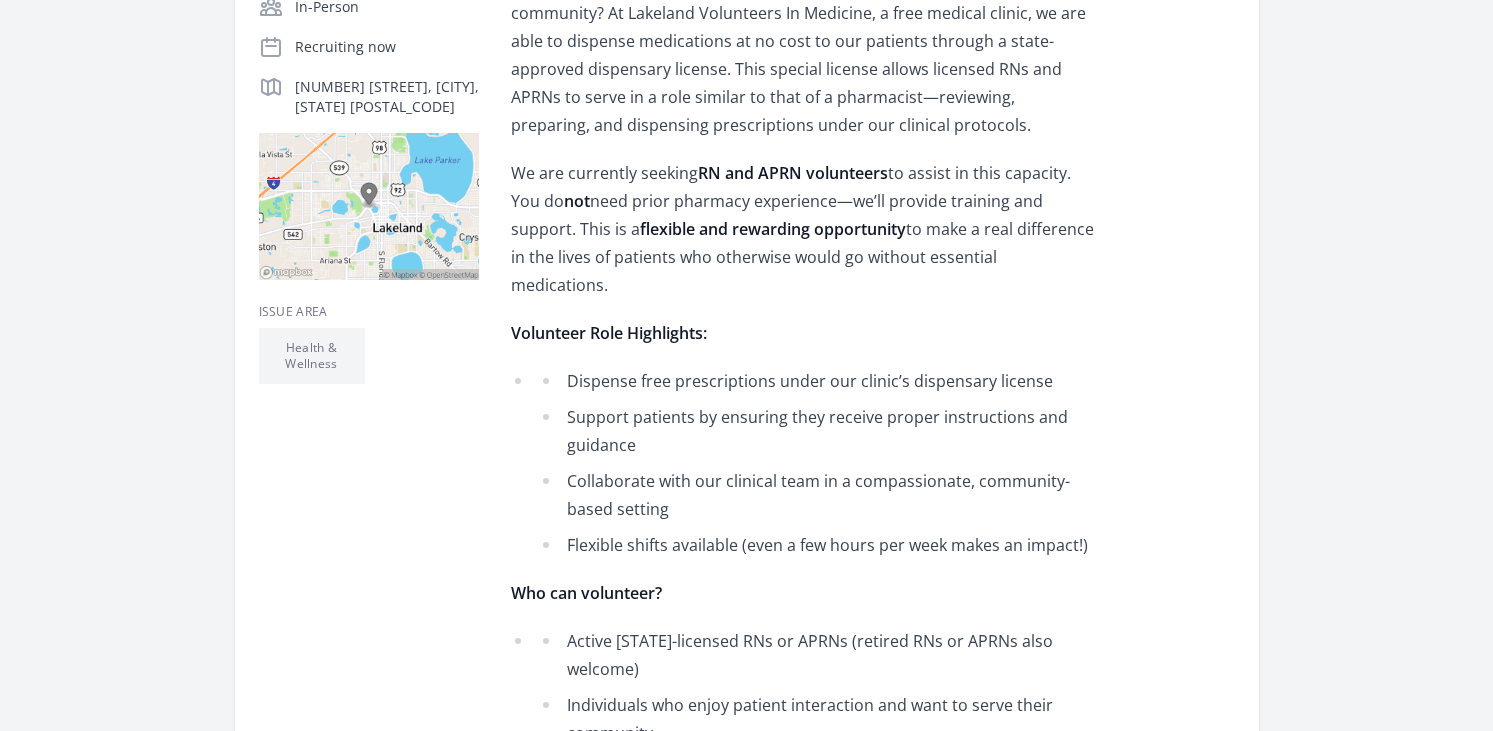 scroll, scrollTop: 200, scrollLeft: 0, axis: vertical 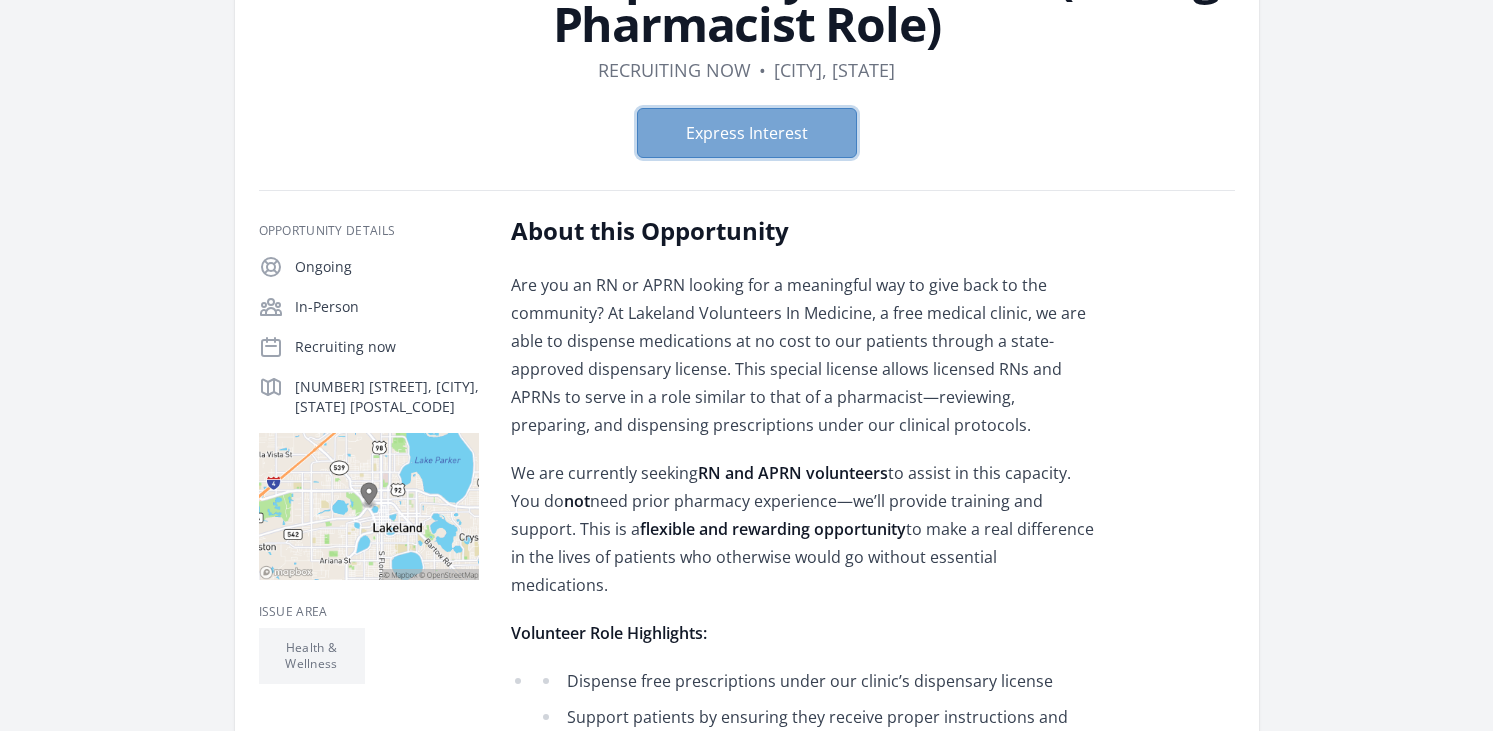 click on "Express Interest" at bounding box center (747, 133) 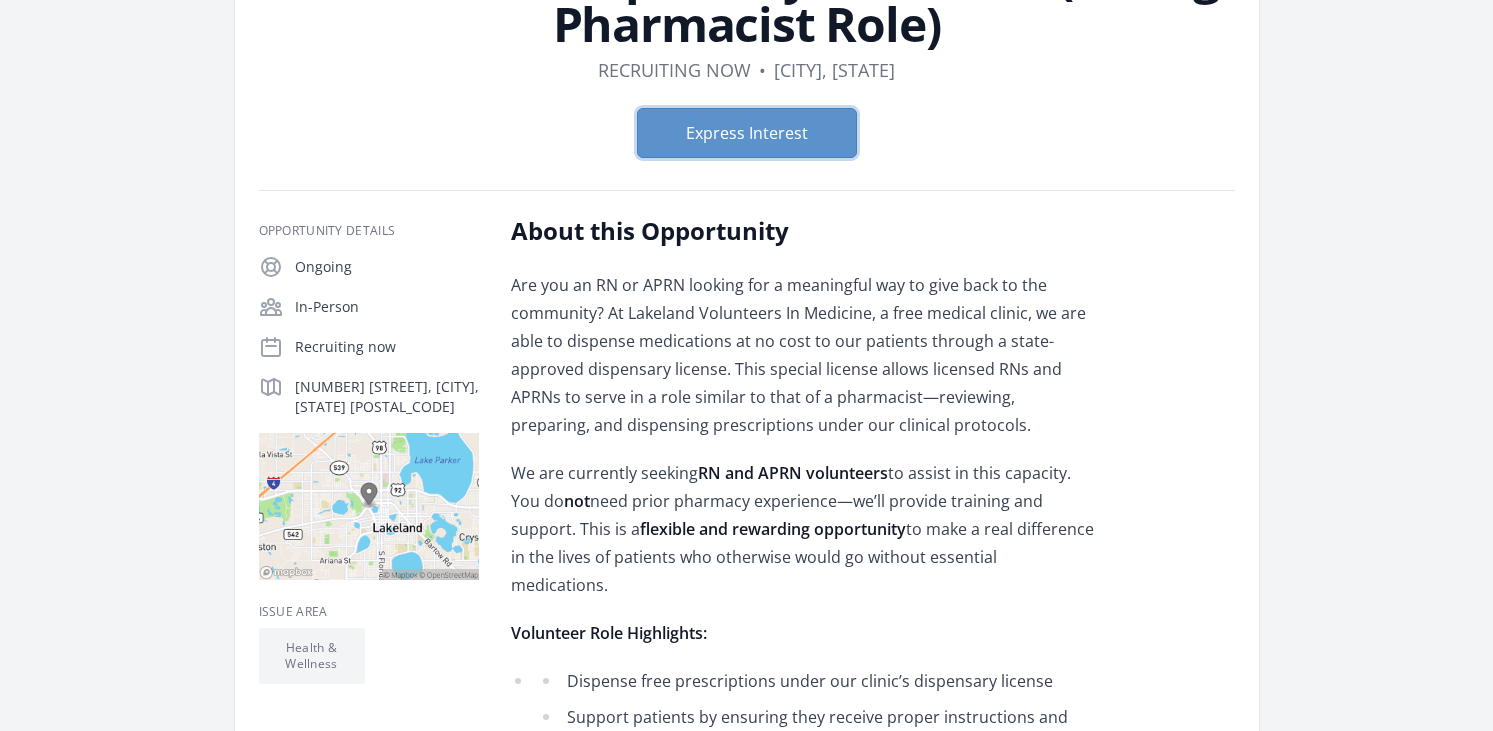 scroll, scrollTop: 0, scrollLeft: 0, axis: both 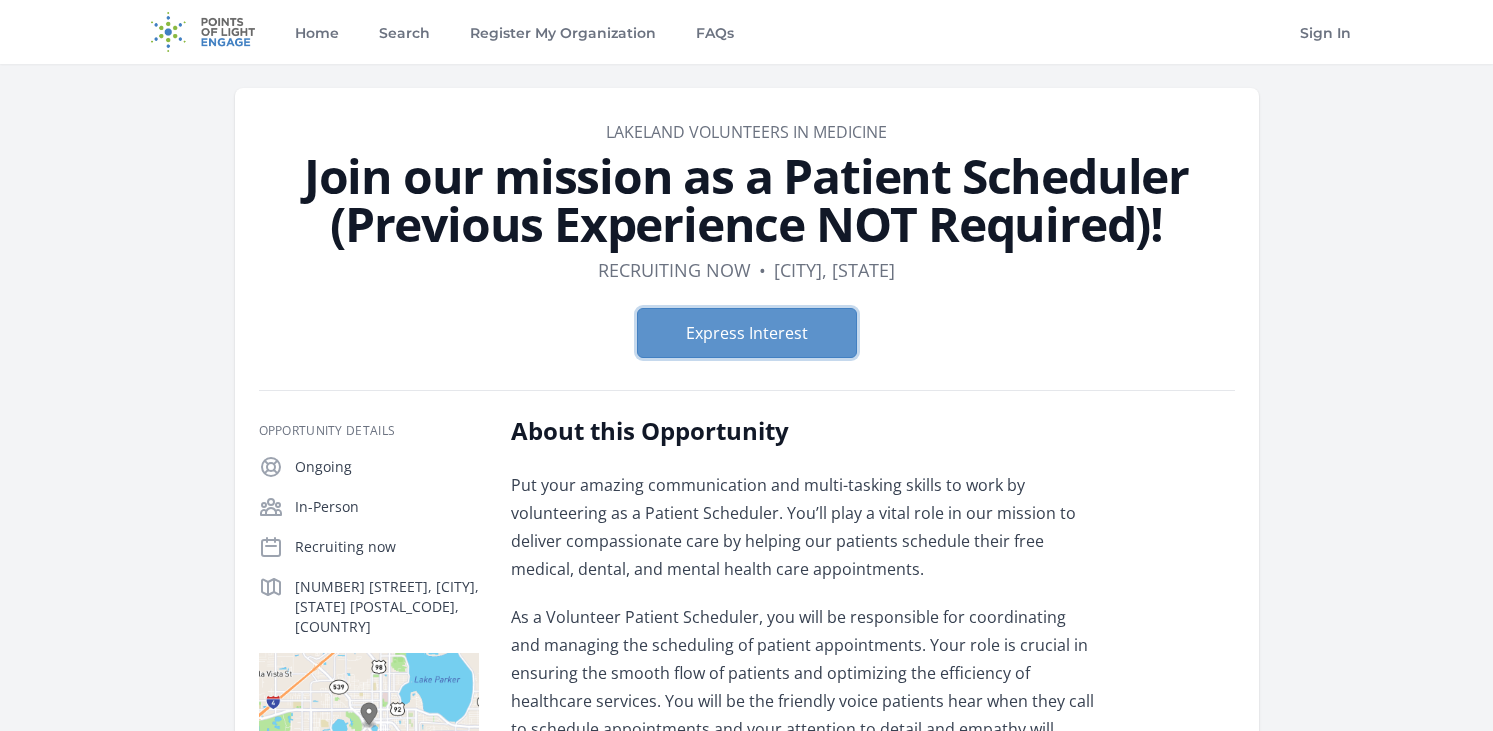 drag, startPoint x: 741, startPoint y: 321, endPoint x: 885, endPoint y: 343, distance: 145.67087 